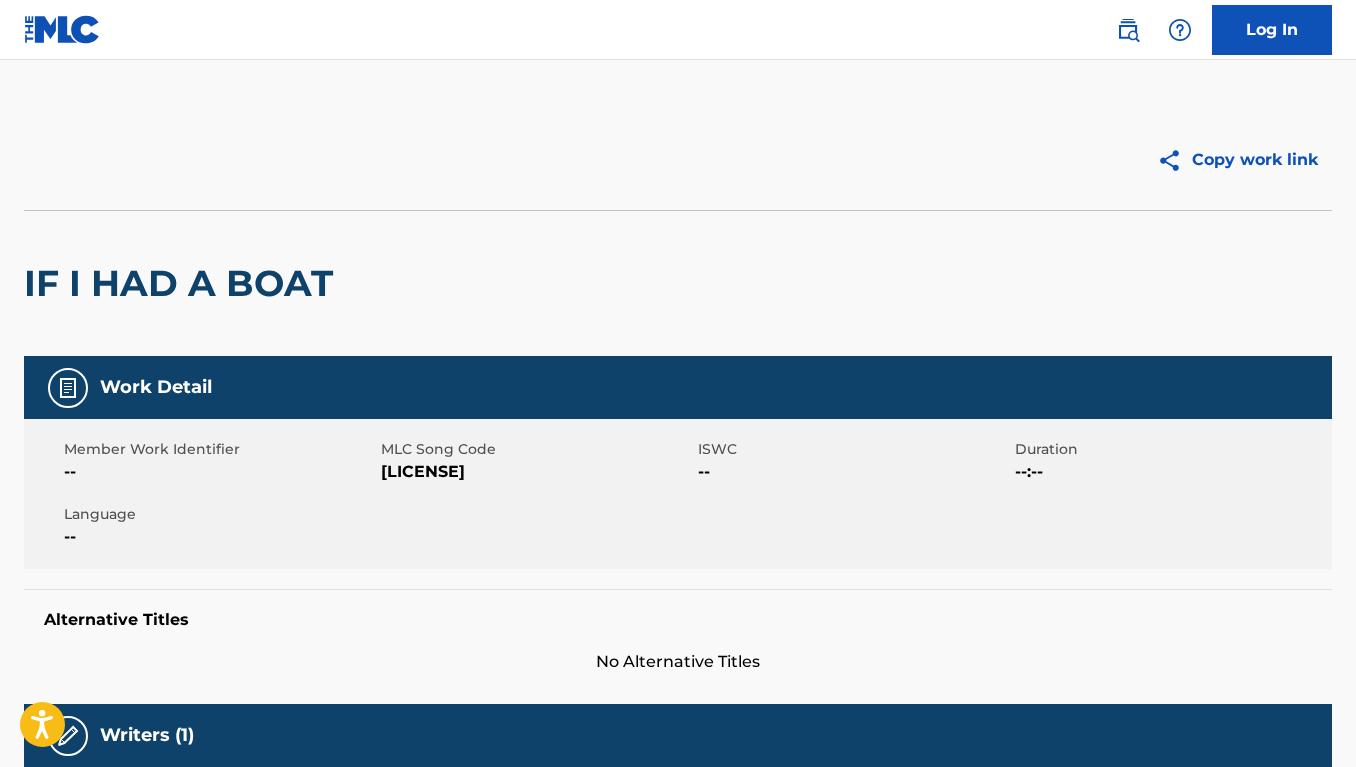 scroll, scrollTop: 0, scrollLeft: 0, axis: both 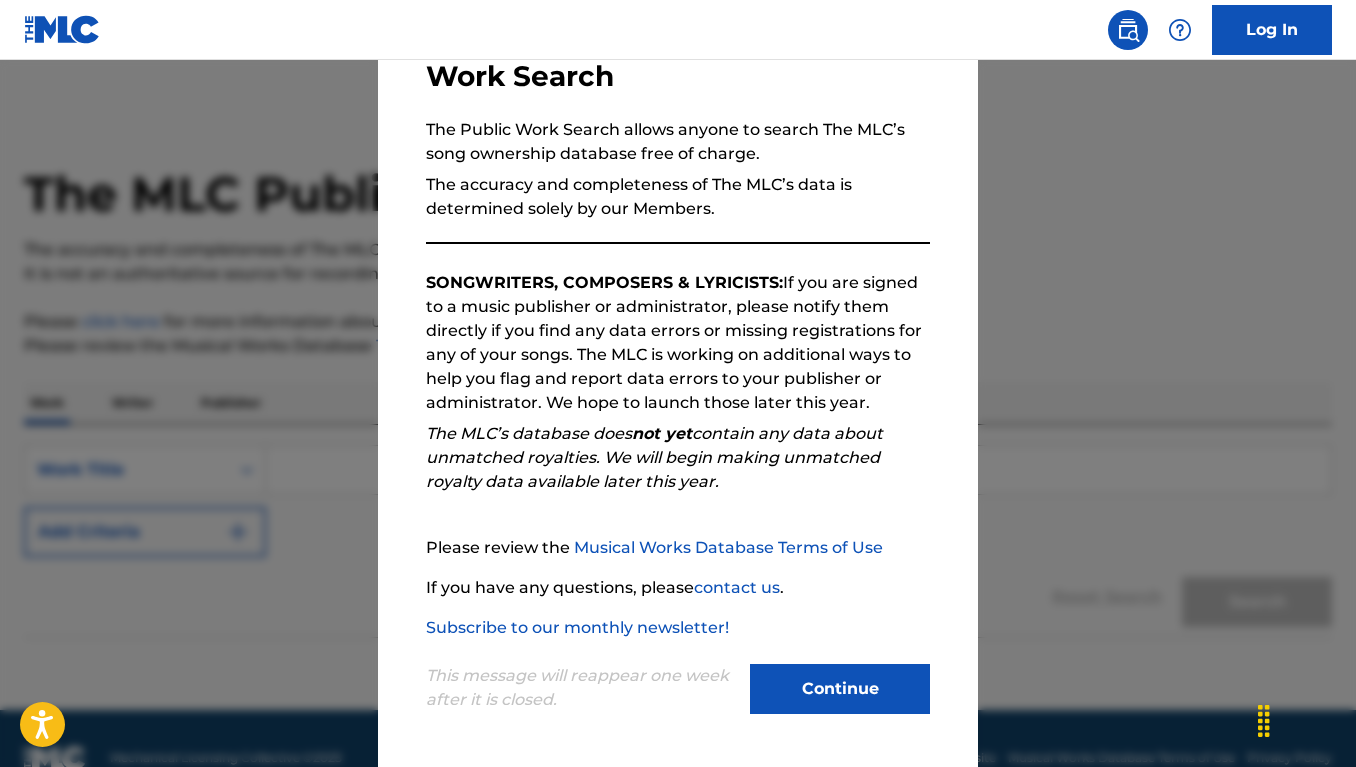 click on "Continue" at bounding box center (840, 689) 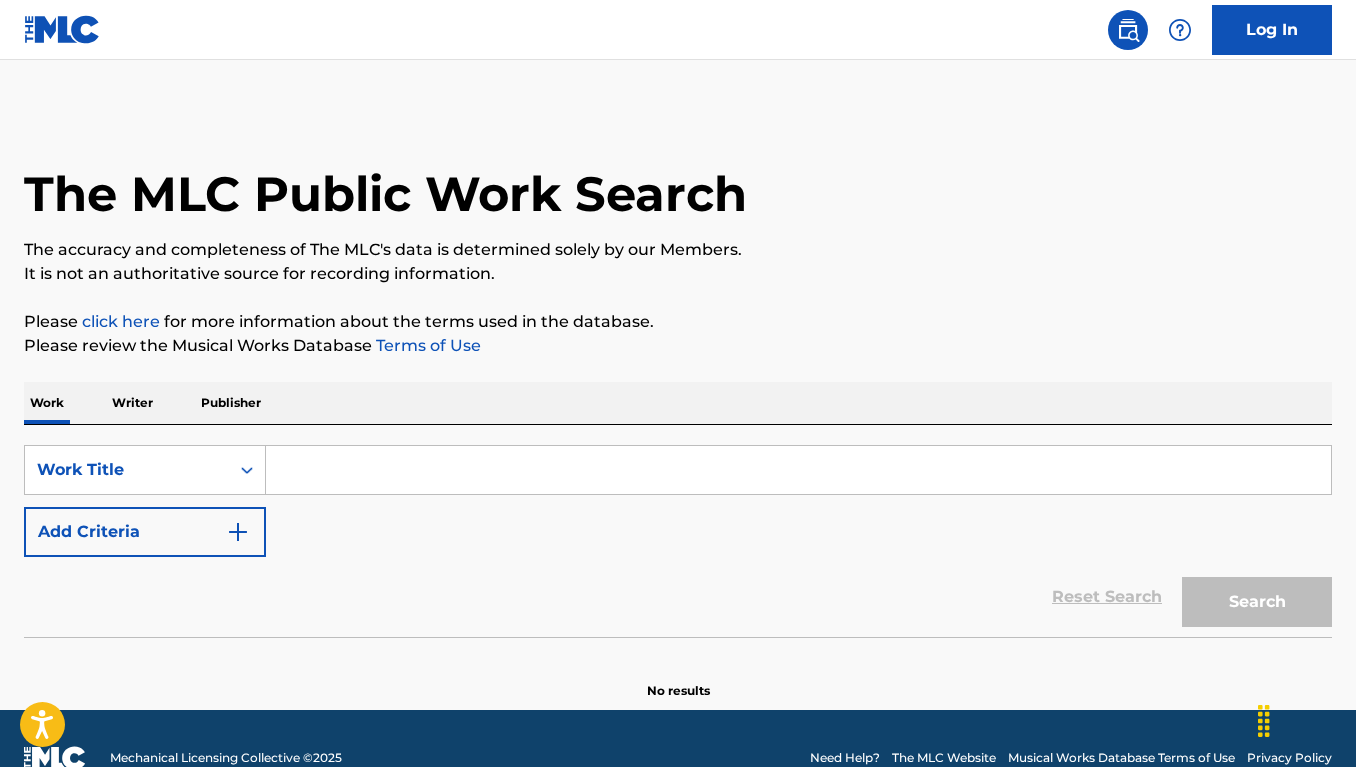 click at bounding box center [798, 470] 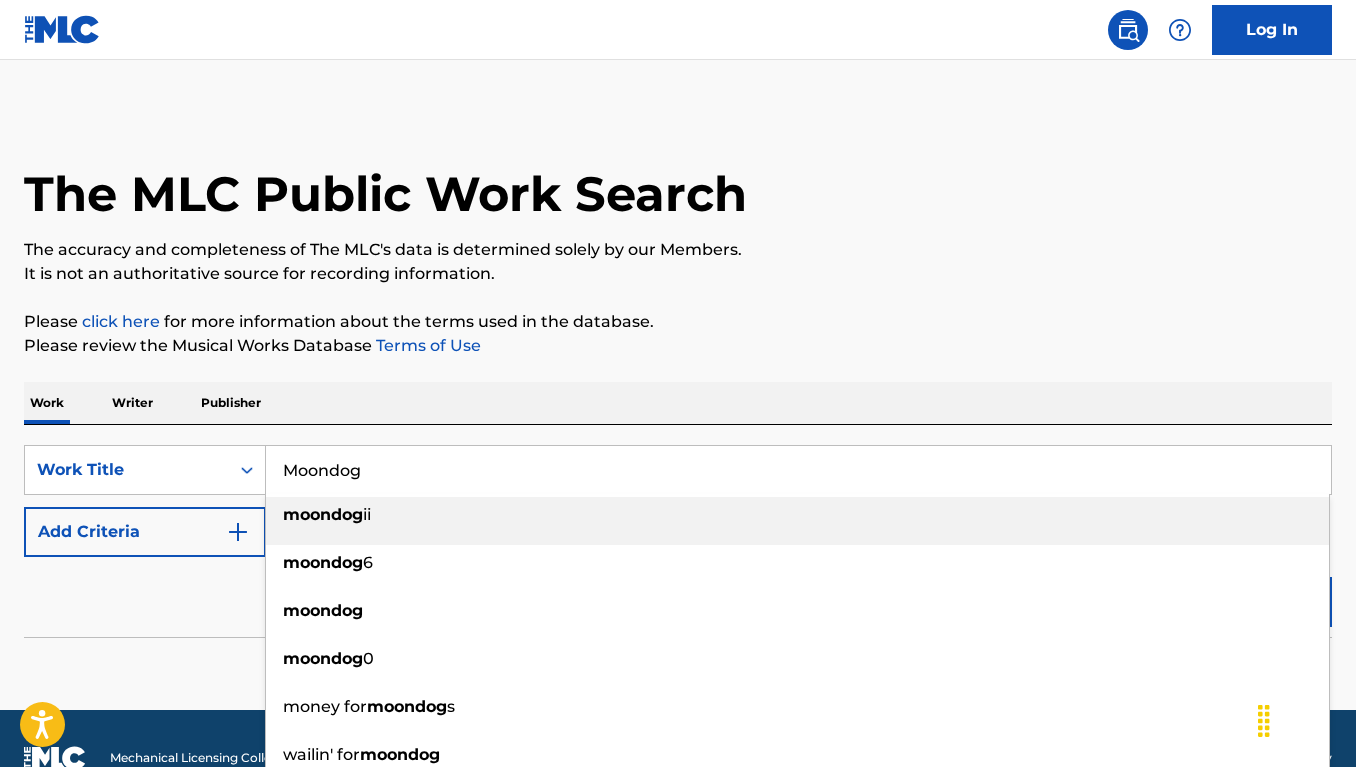 type on "Moondog" 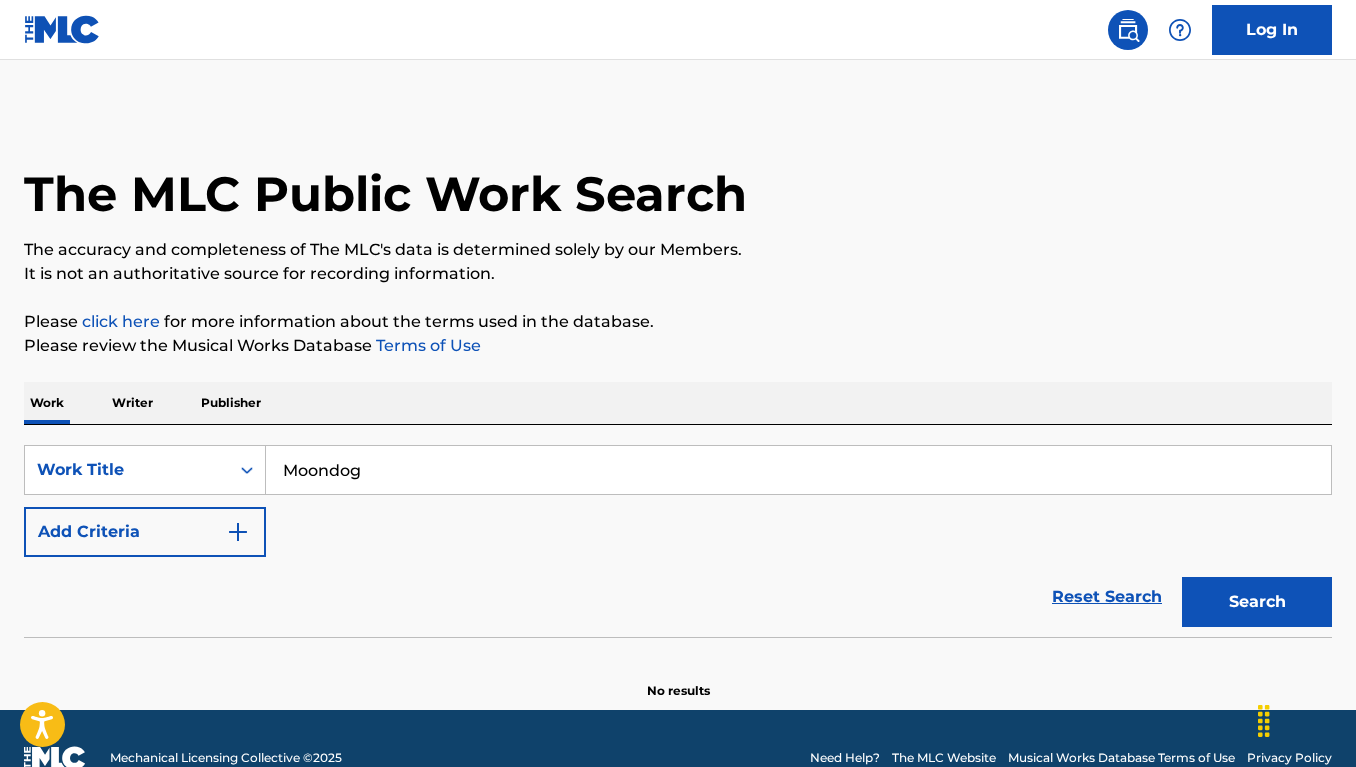 click on "Add Criteria" at bounding box center (145, 532) 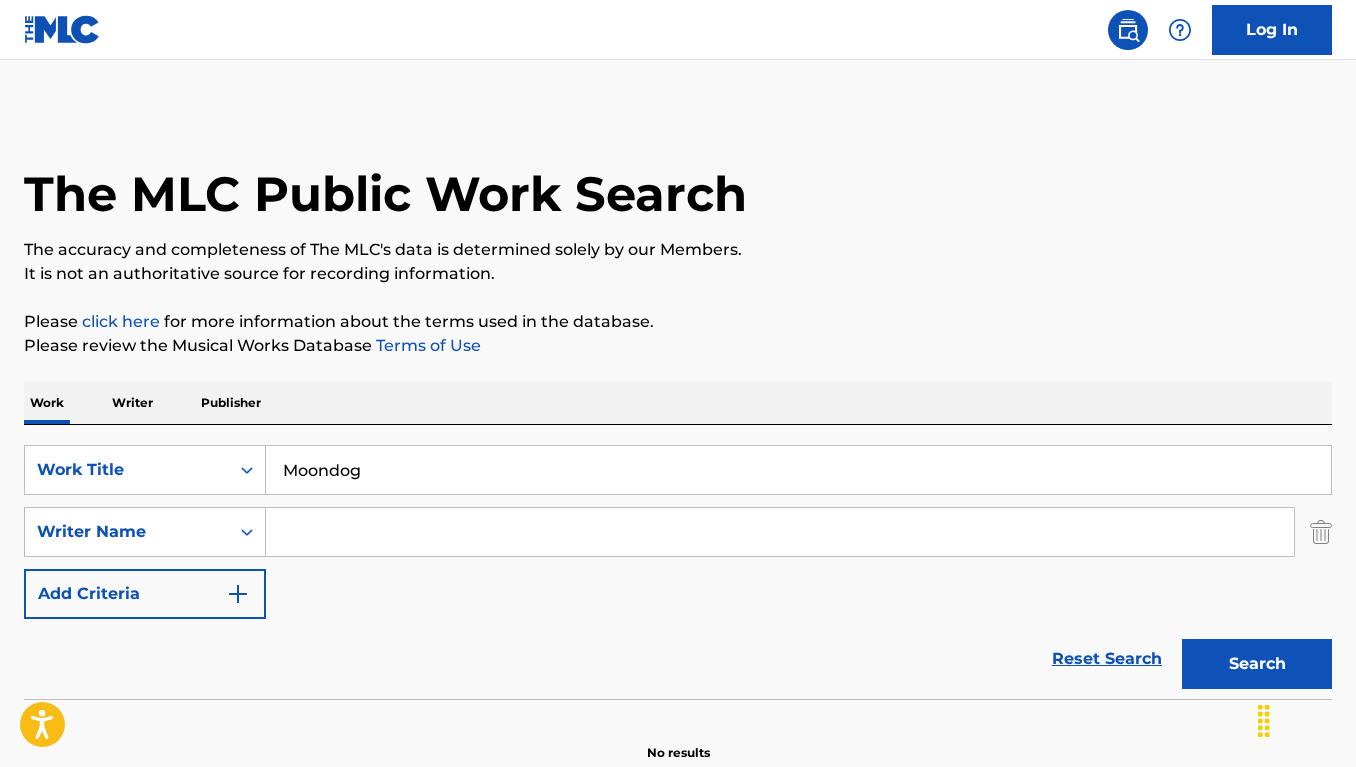 click at bounding box center [780, 532] 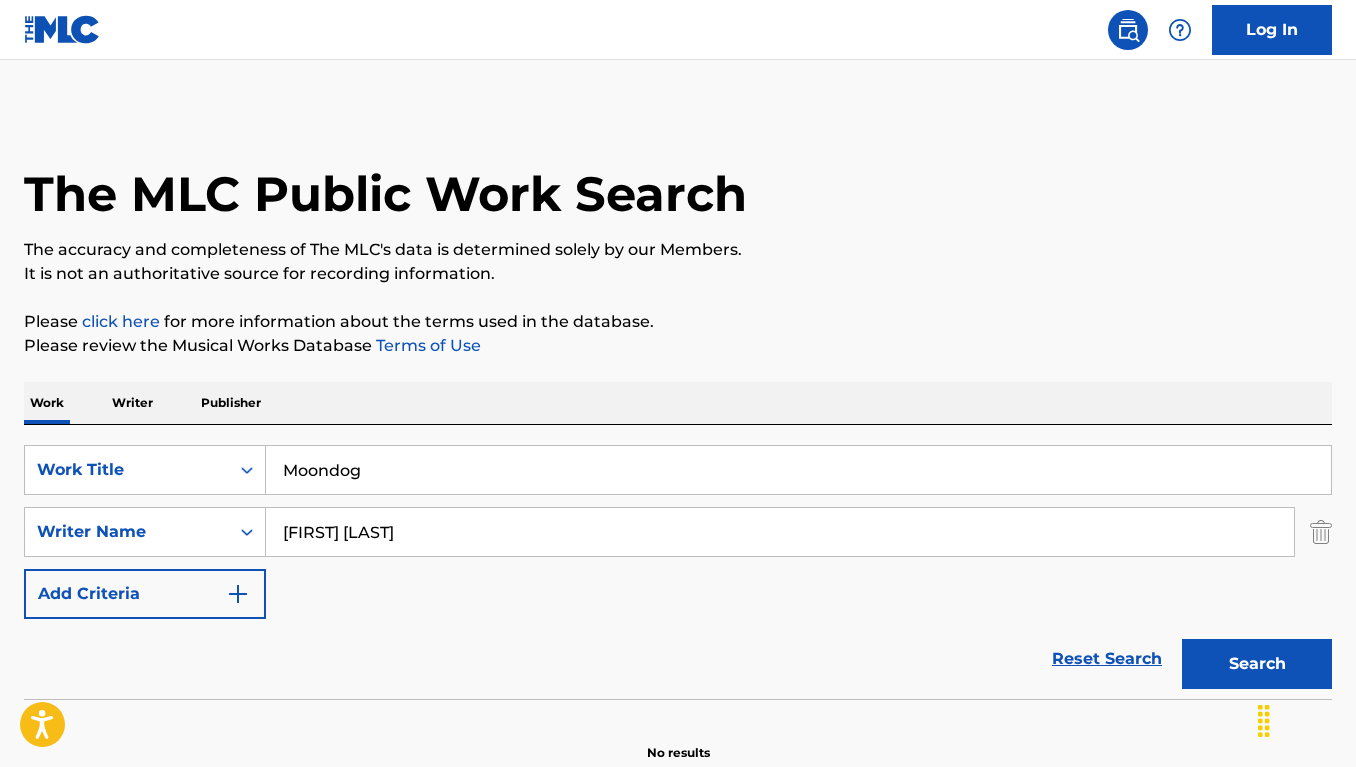 type on "[FIRST] [LAST]" 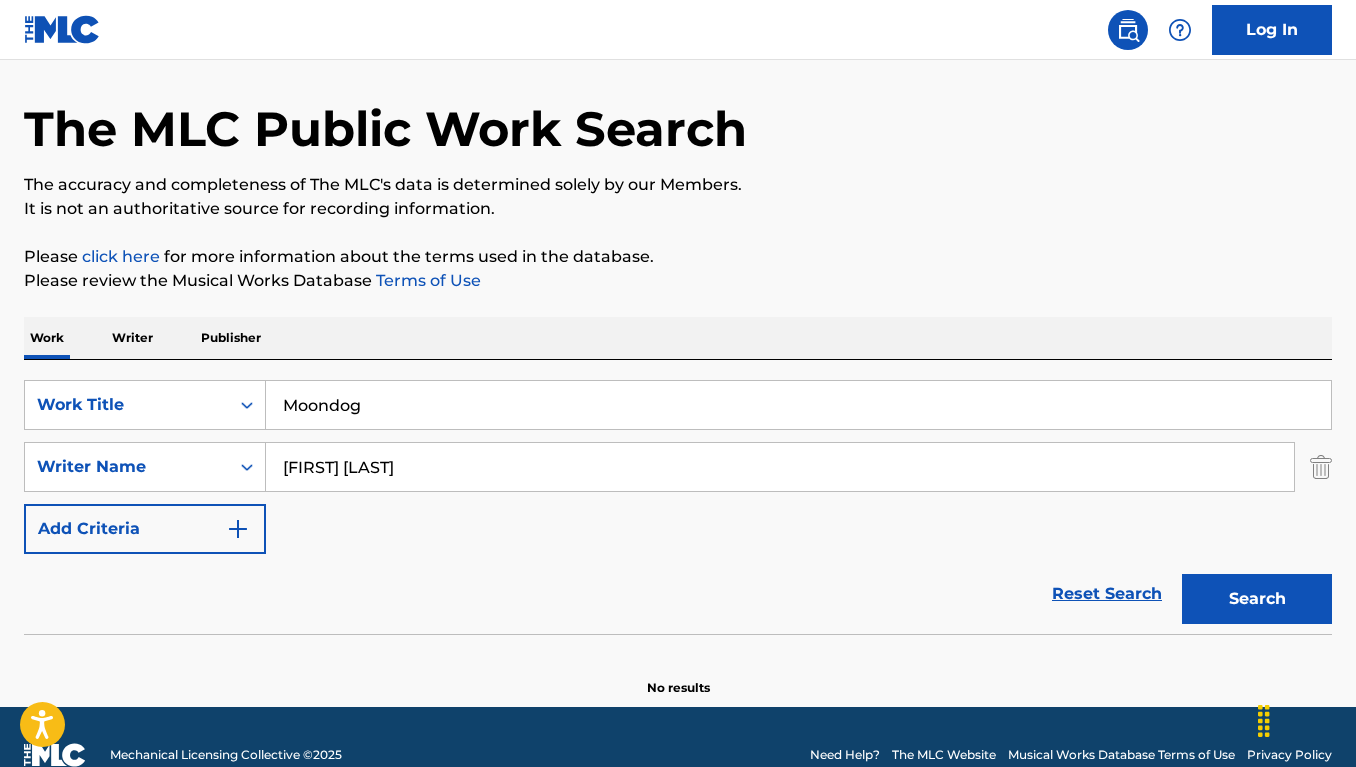 scroll, scrollTop: 101, scrollLeft: 0, axis: vertical 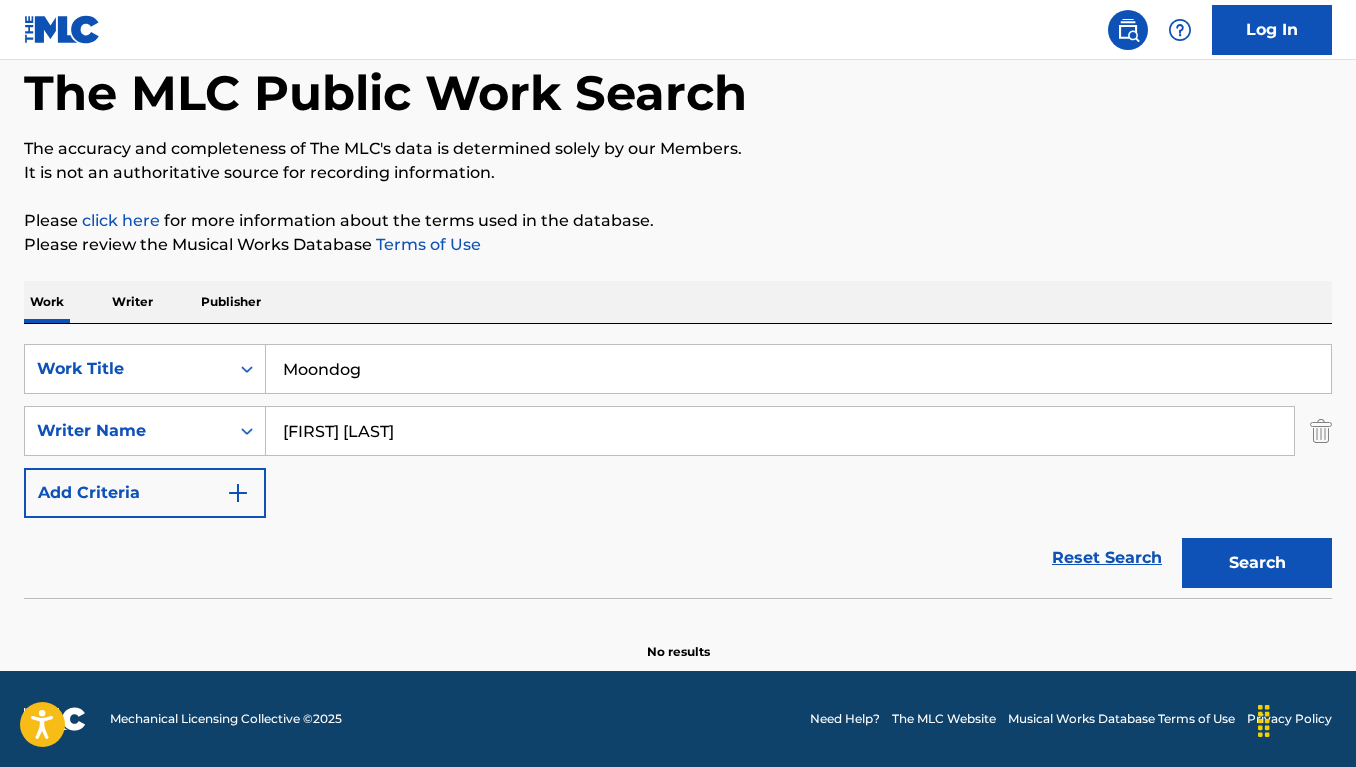 click on "Search" at bounding box center [1257, 563] 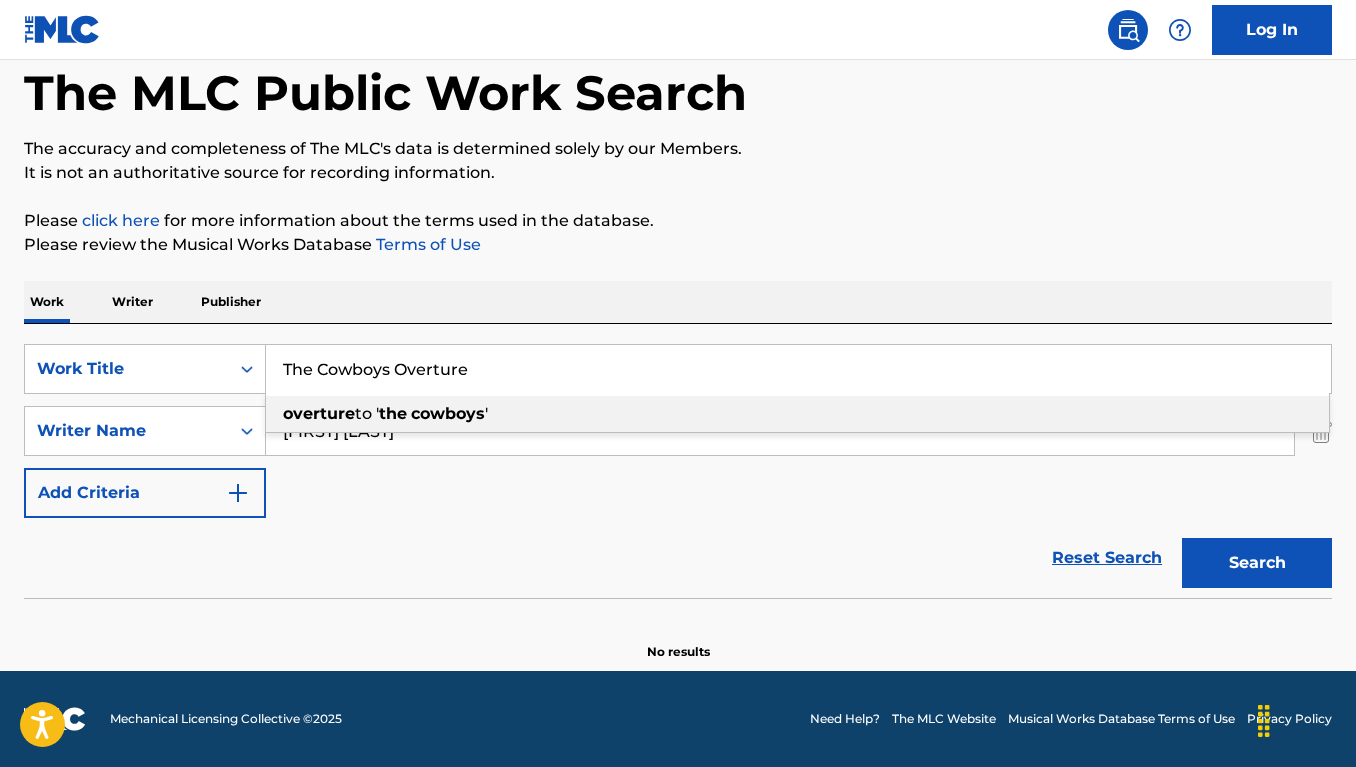 type on "The Cowboys Overture" 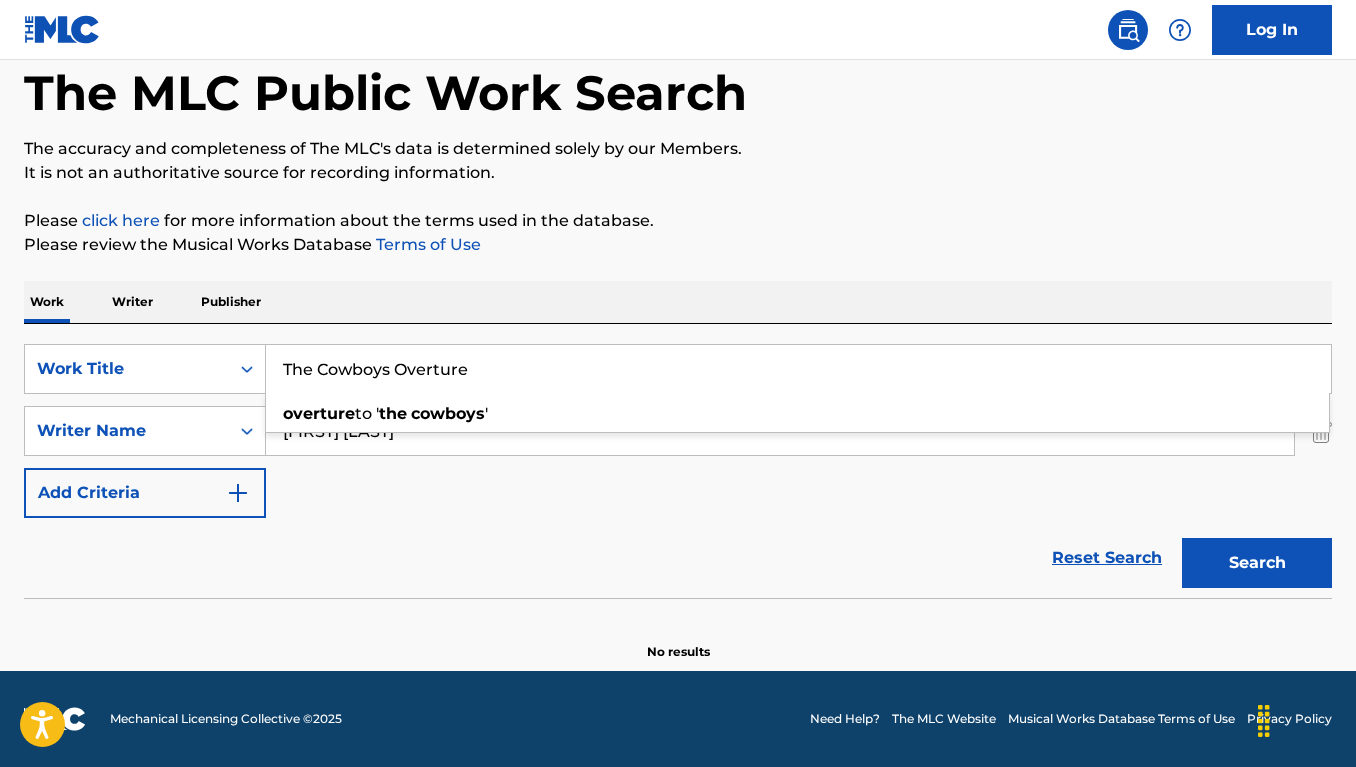 click on "[FIRST] [LAST]" at bounding box center (780, 431) 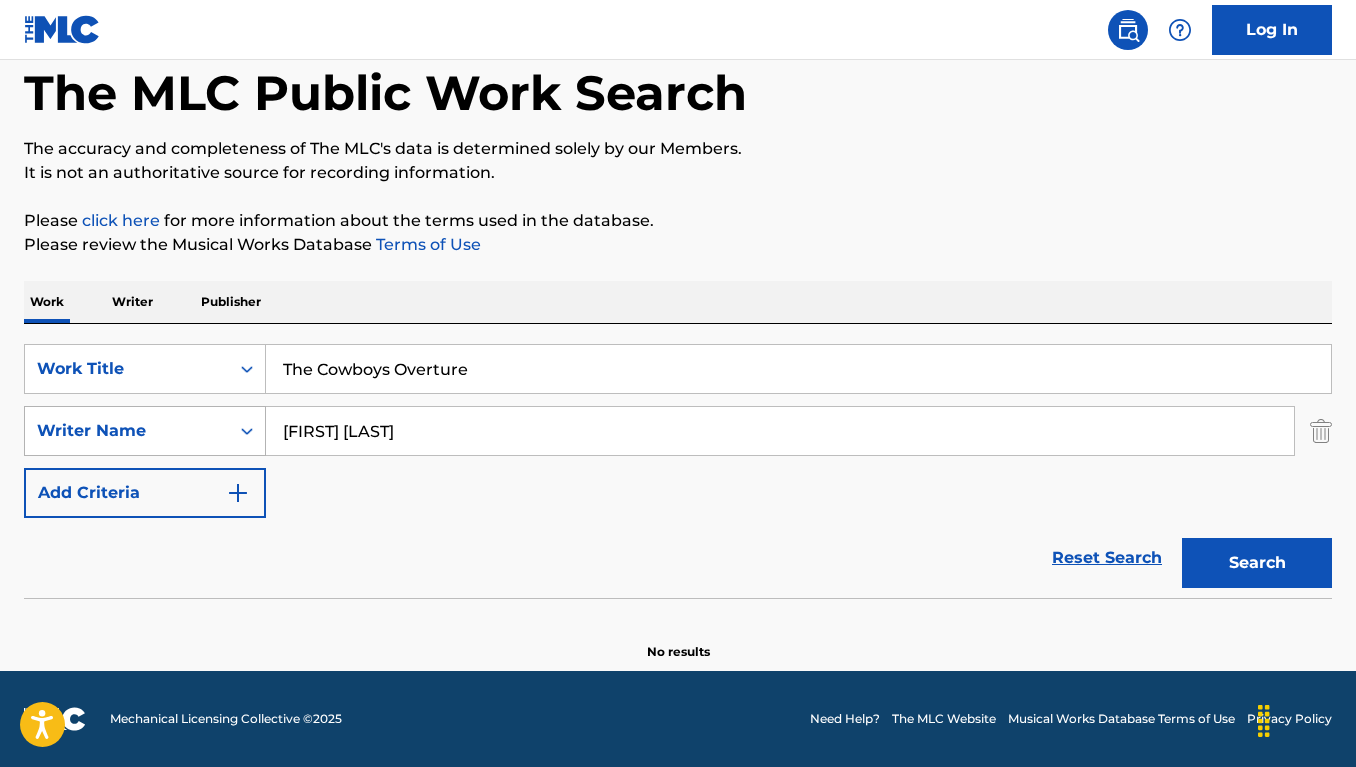 drag, startPoint x: 425, startPoint y: 438, endPoint x: 153, endPoint y: 421, distance: 272.53073 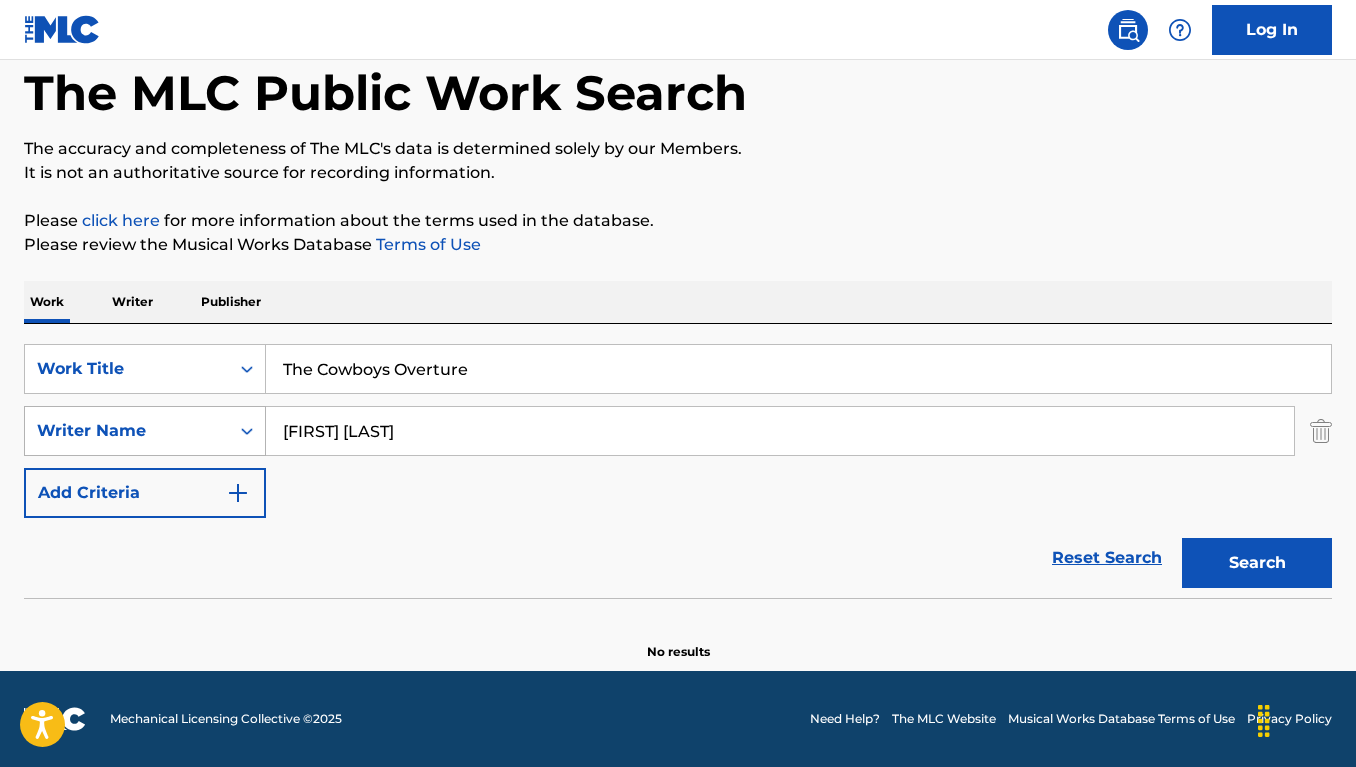 drag, startPoint x: 404, startPoint y: 430, endPoint x: 253, endPoint y: 431, distance: 151.00331 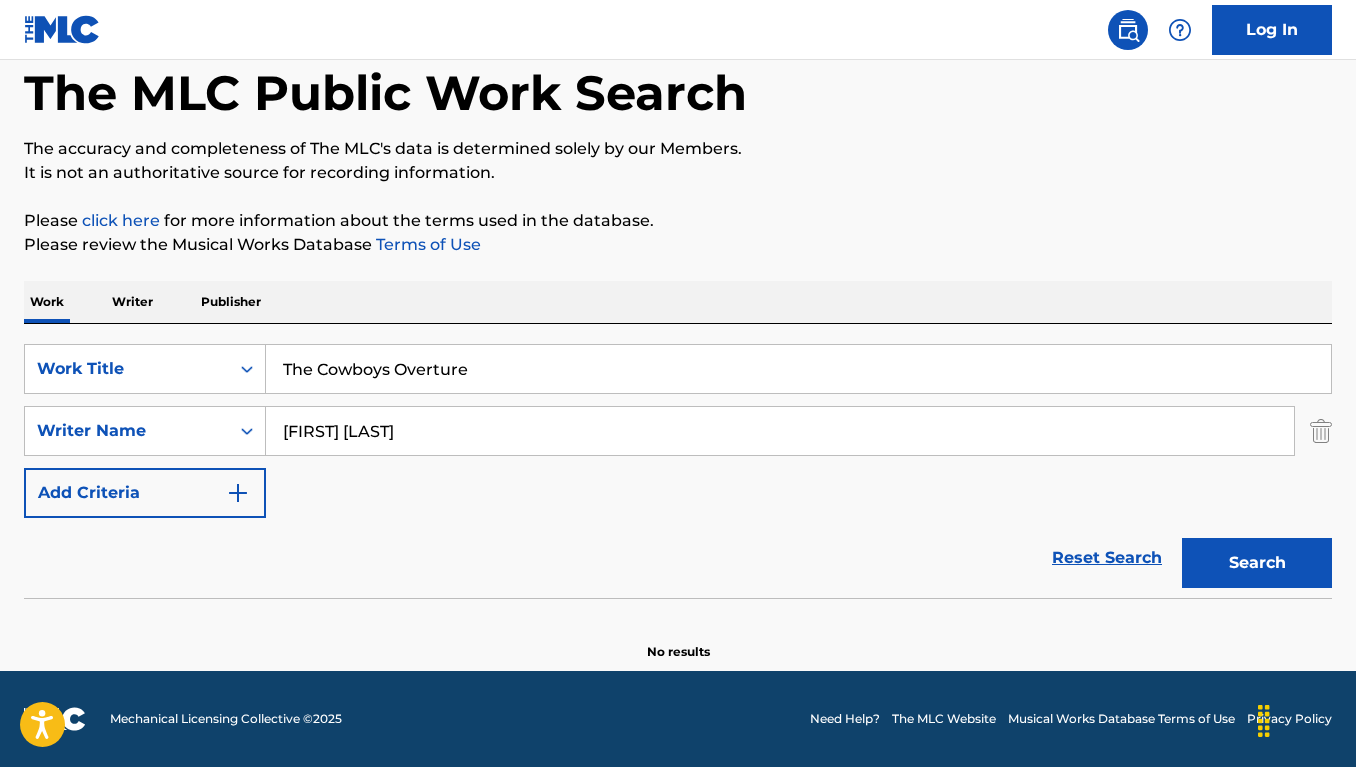 type on "[FIRST] [LAST]" 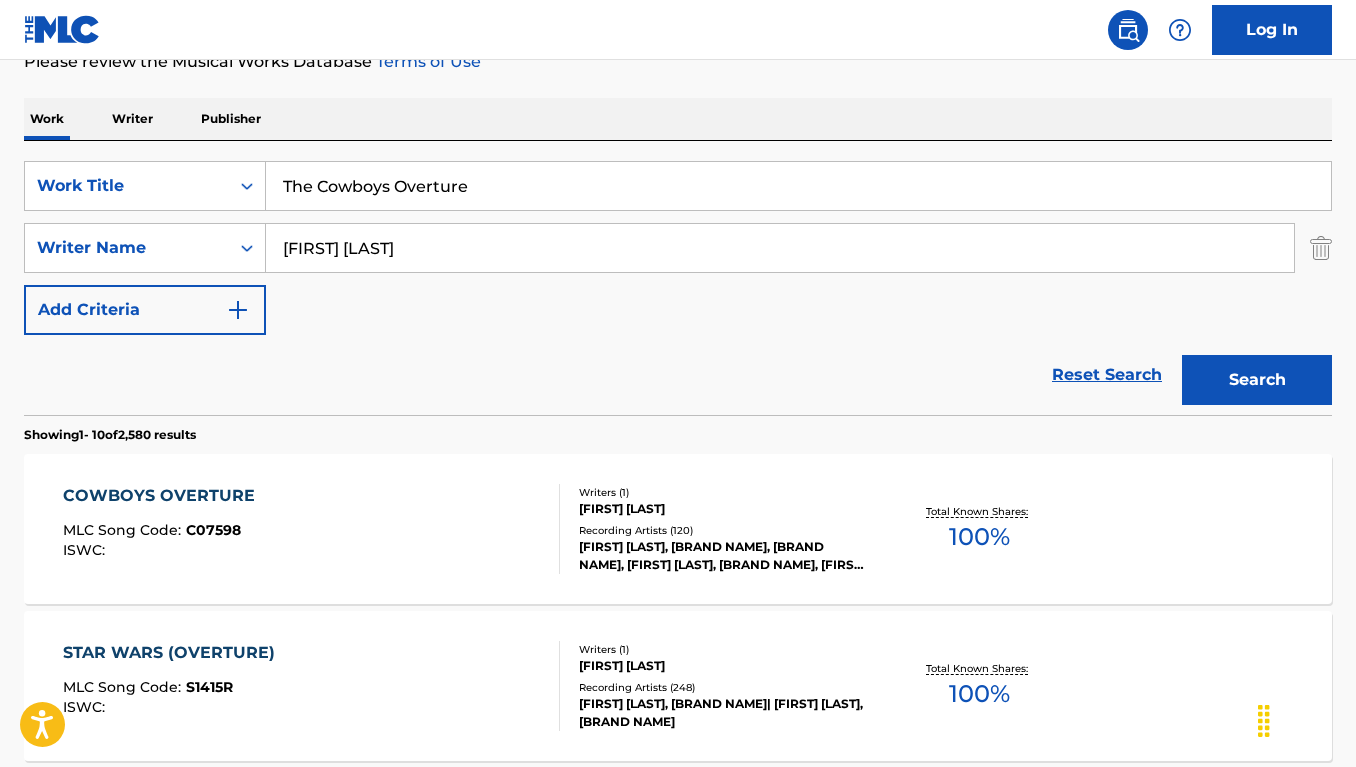 scroll, scrollTop: 290, scrollLeft: 0, axis: vertical 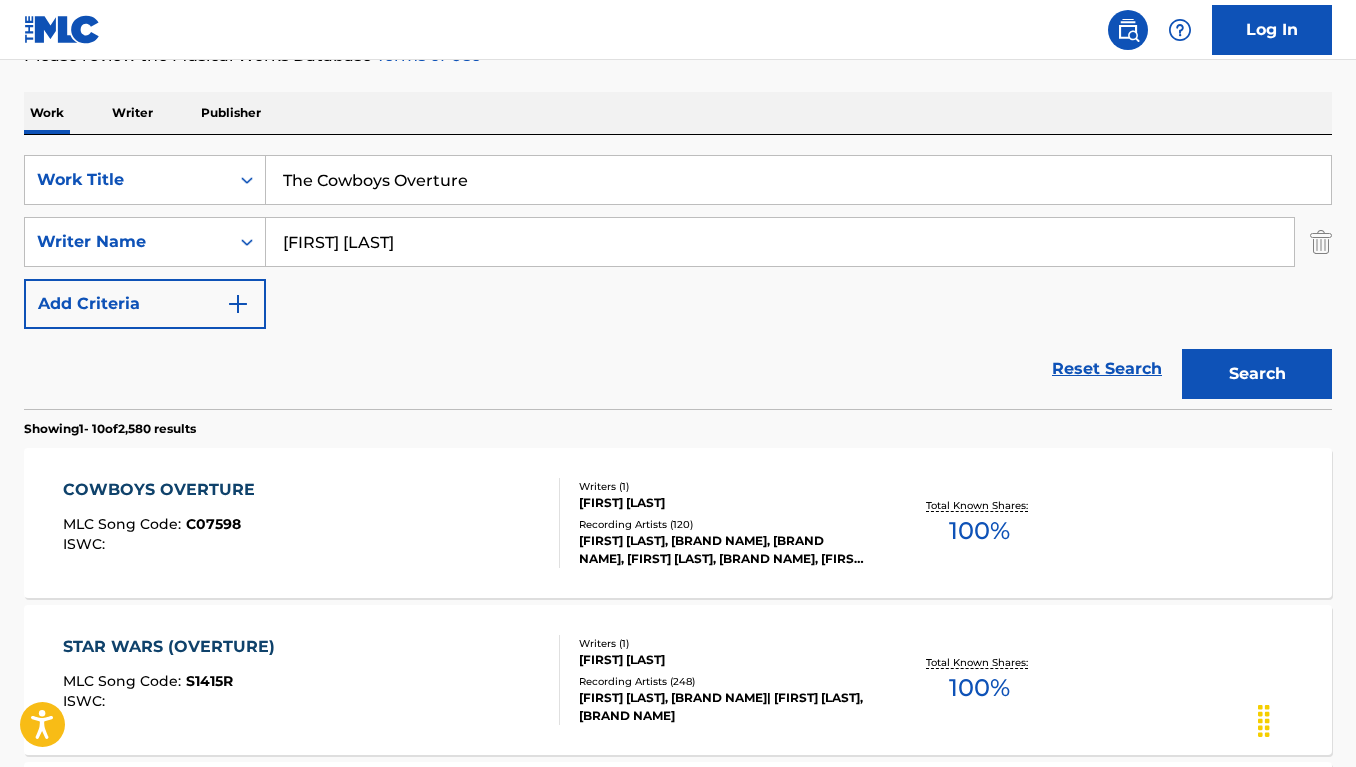 click on "COWBOYS OVERTURE MLC Song Code : C07598 ISWC : Writers ( 1 ) [FIRST] [LAST] Recording Artists ( 120 ) [FIRST] [LAST], [BRAND NAME], [BRAND NAME], [FIRST] [LAST], [BRAND NAME], [FIRST] [LAST], [BRAND NAME], [FIRST] [LAST], [FIRST] [LAST], [BRAND NAME] Total Known Shares: 100 %" at bounding box center [311, 523] 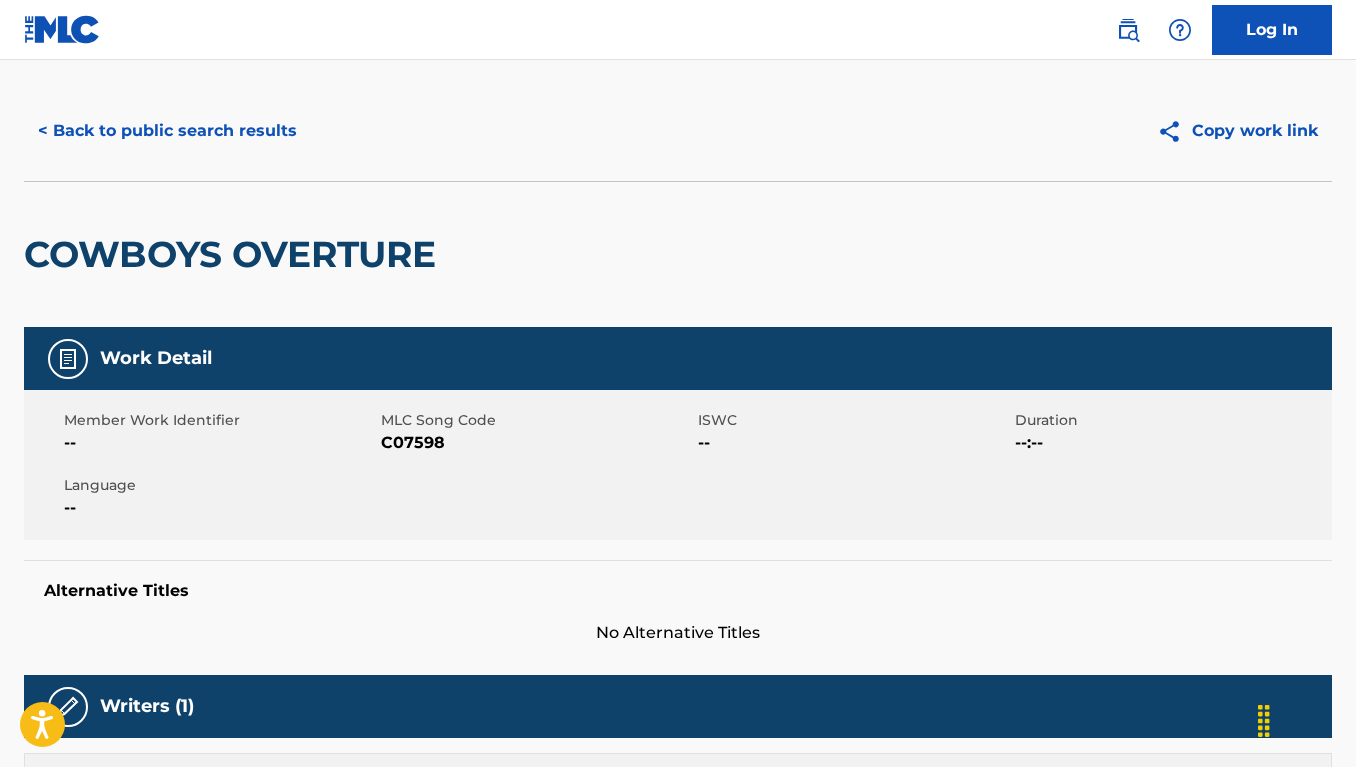 scroll, scrollTop: 0, scrollLeft: 0, axis: both 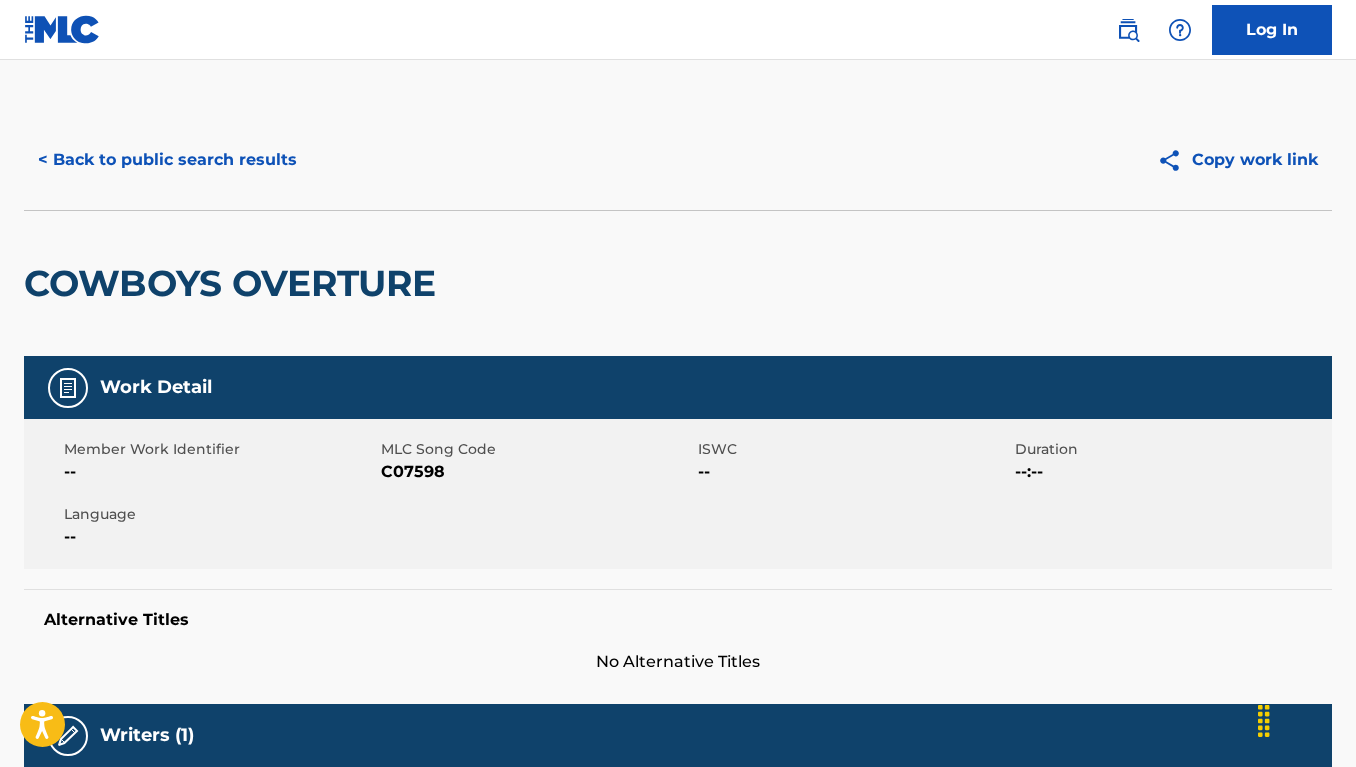 click on "< Back to public search results" at bounding box center [167, 160] 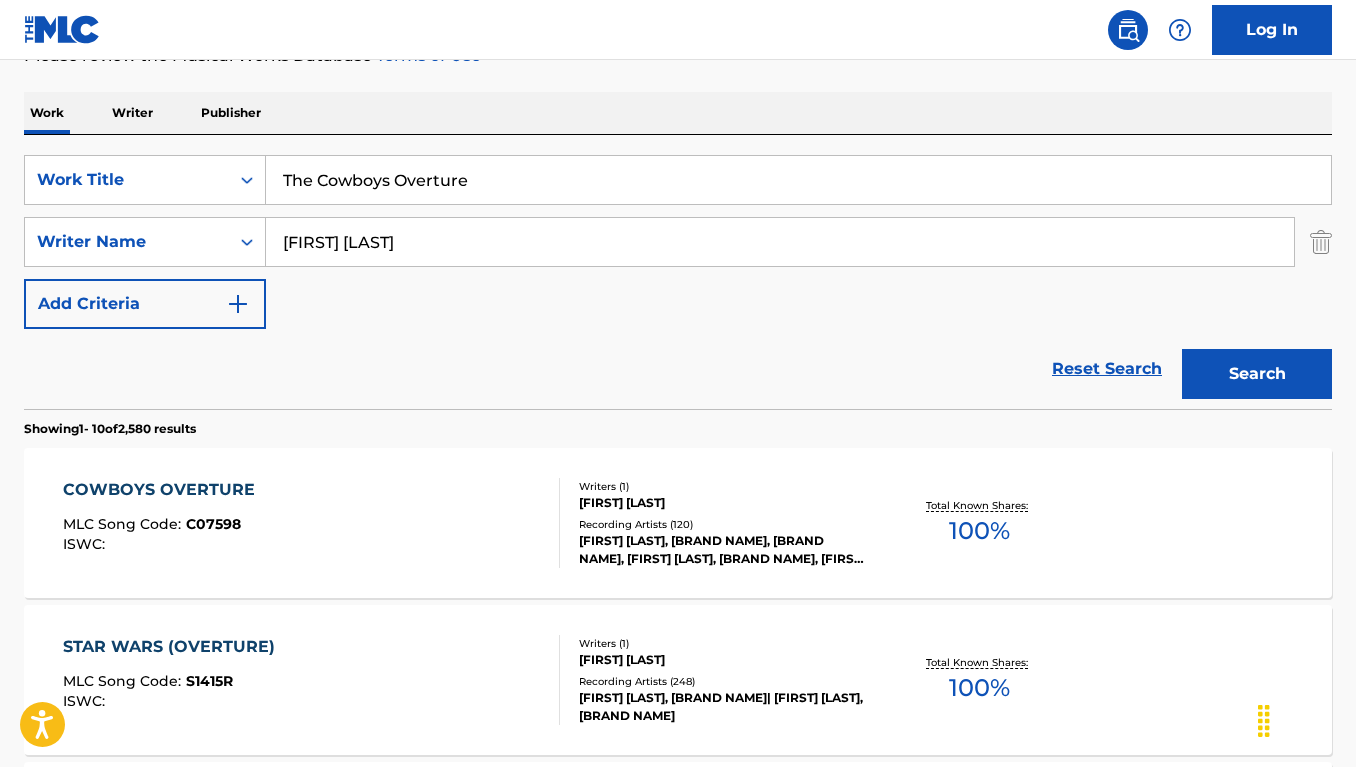 drag, startPoint x: 479, startPoint y: 189, endPoint x: 266, endPoint y: 184, distance: 213.05867 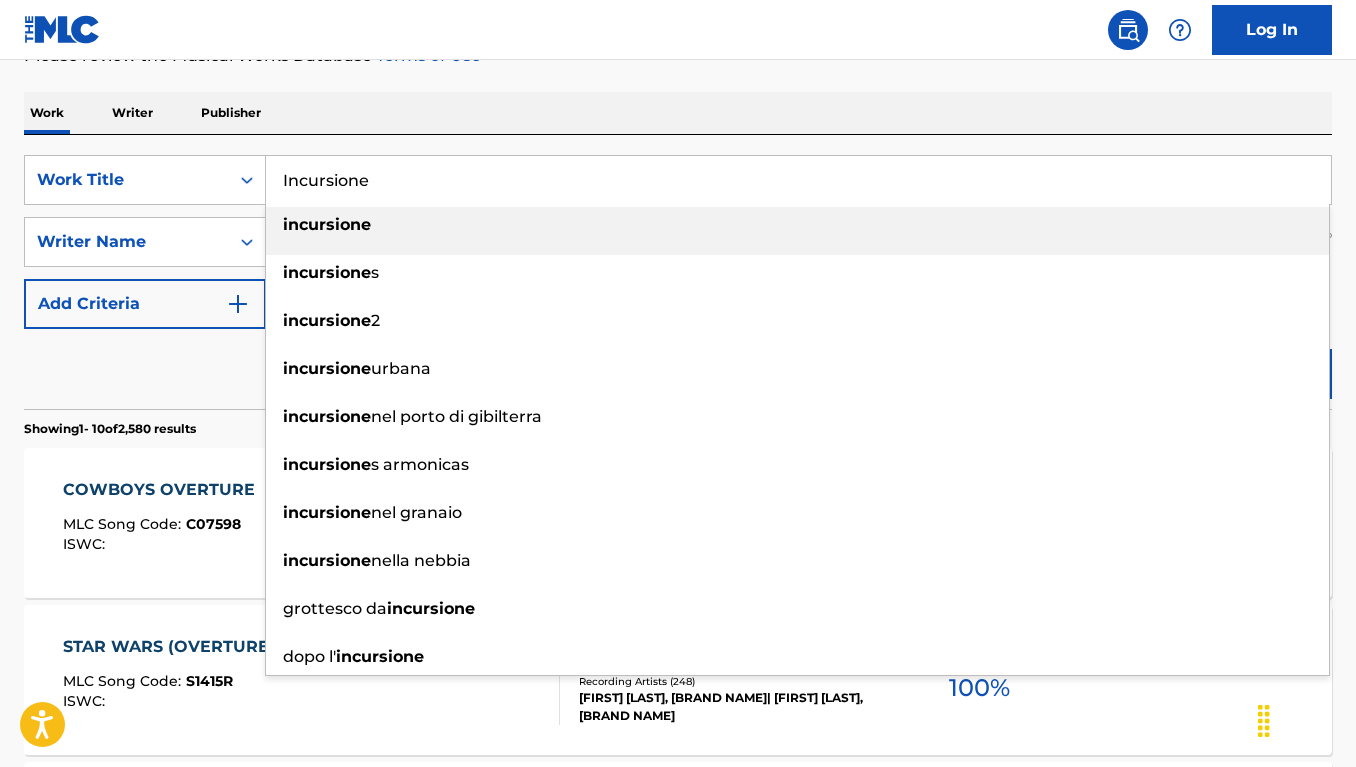 type on "Incursione" 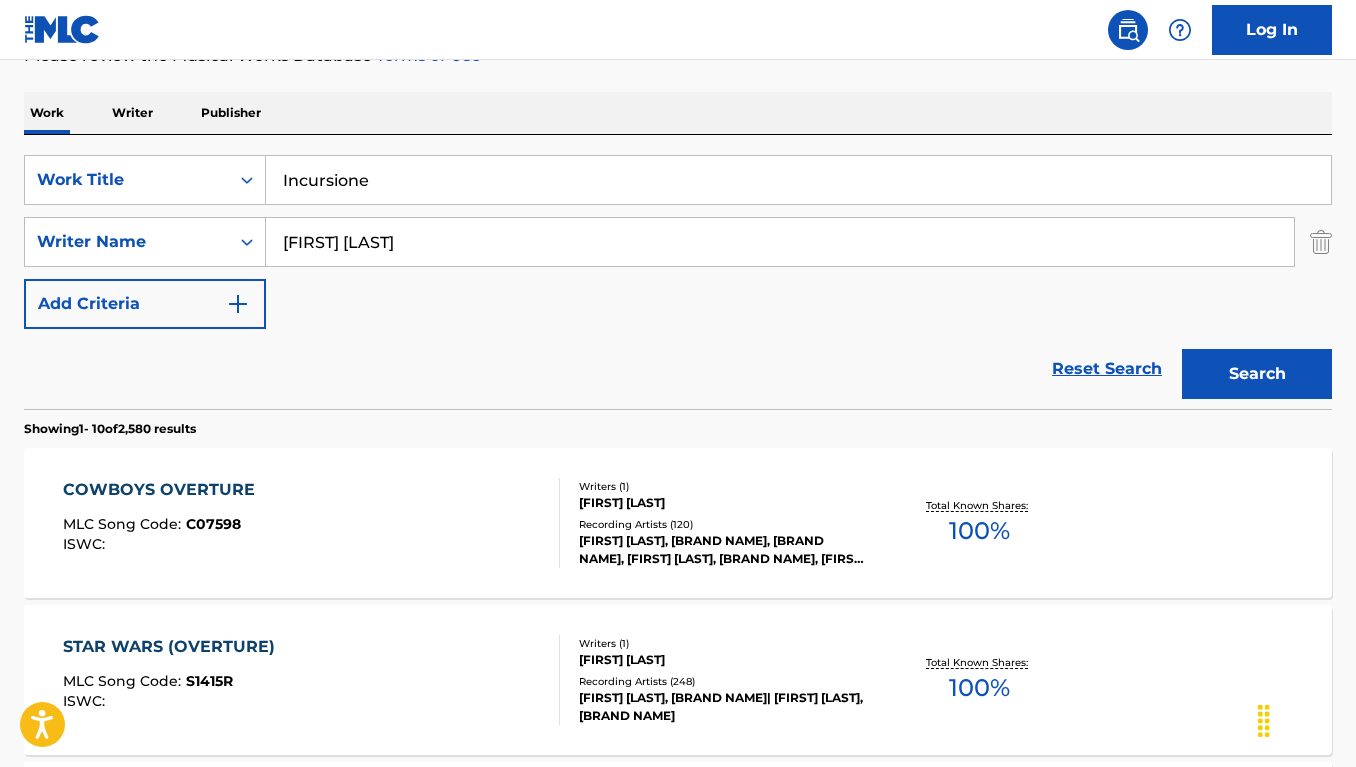 click on "Reset Search Search" at bounding box center (678, 369) 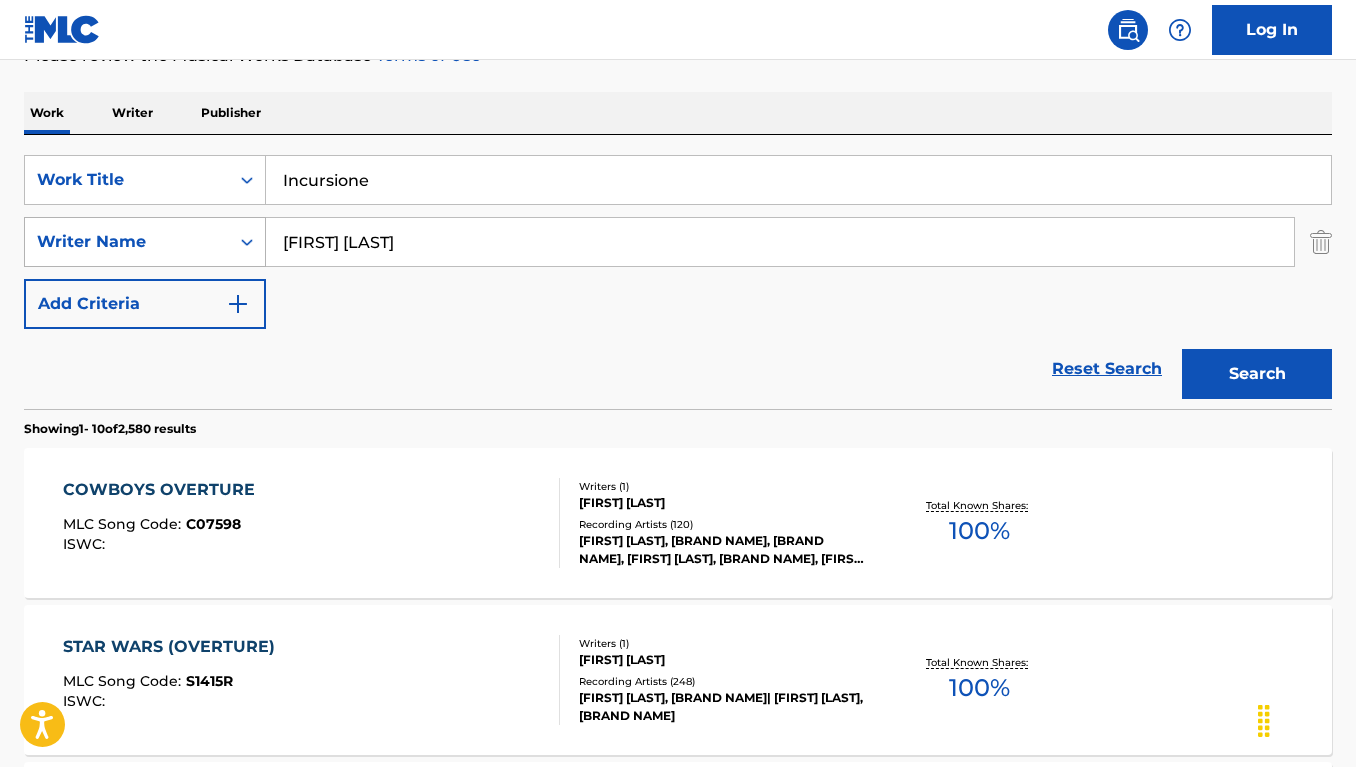 drag, startPoint x: 402, startPoint y: 247, endPoint x: 243, endPoint y: 241, distance: 159.11317 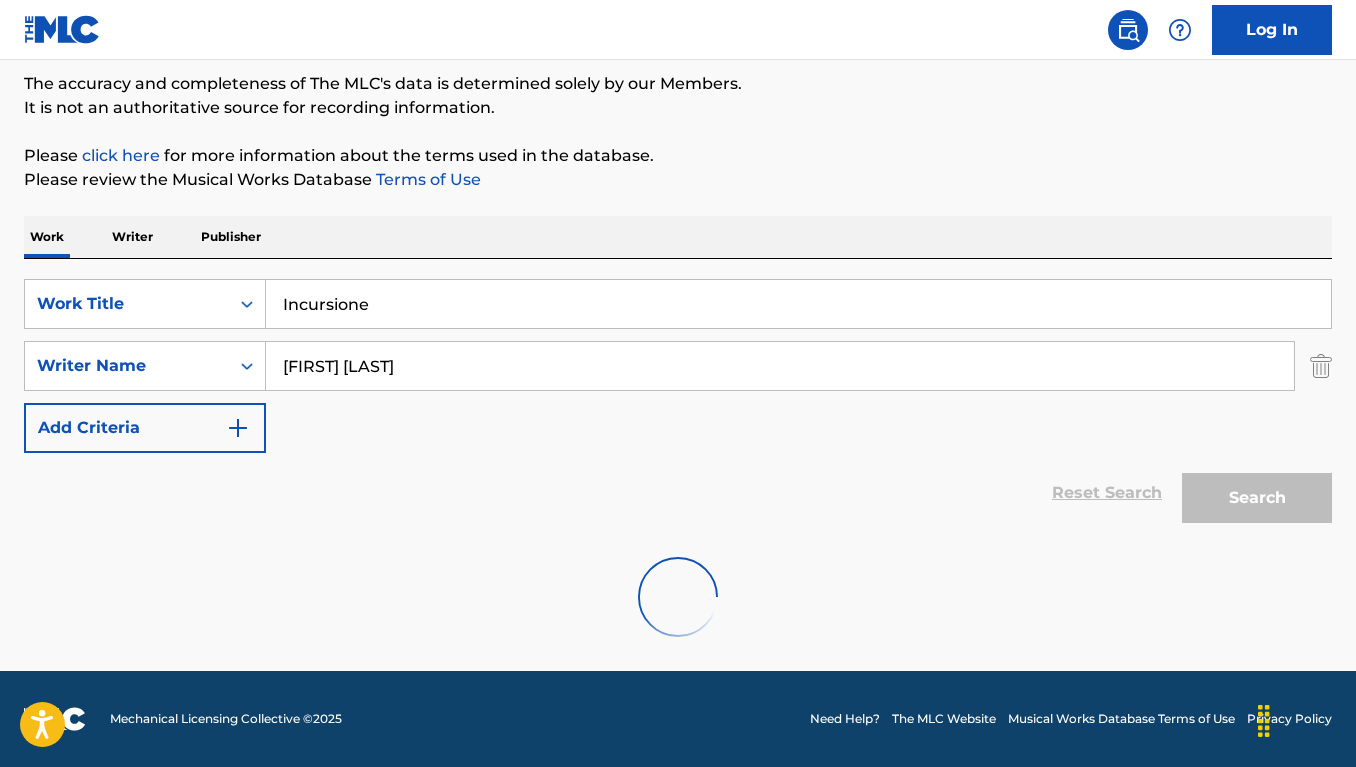 scroll, scrollTop: 101, scrollLeft: 0, axis: vertical 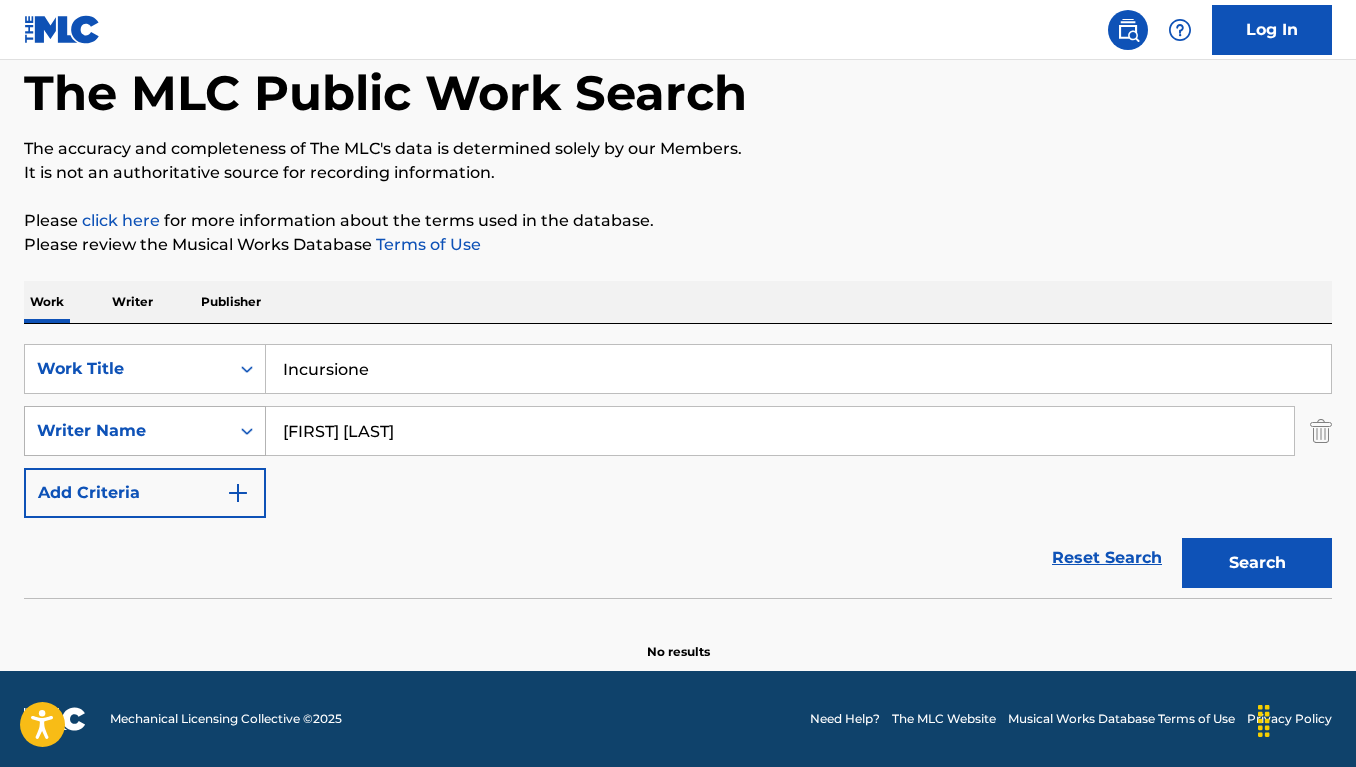 drag, startPoint x: 415, startPoint y: 444, endPoint x: 247, endPoint y: 431, distance: 168.50223 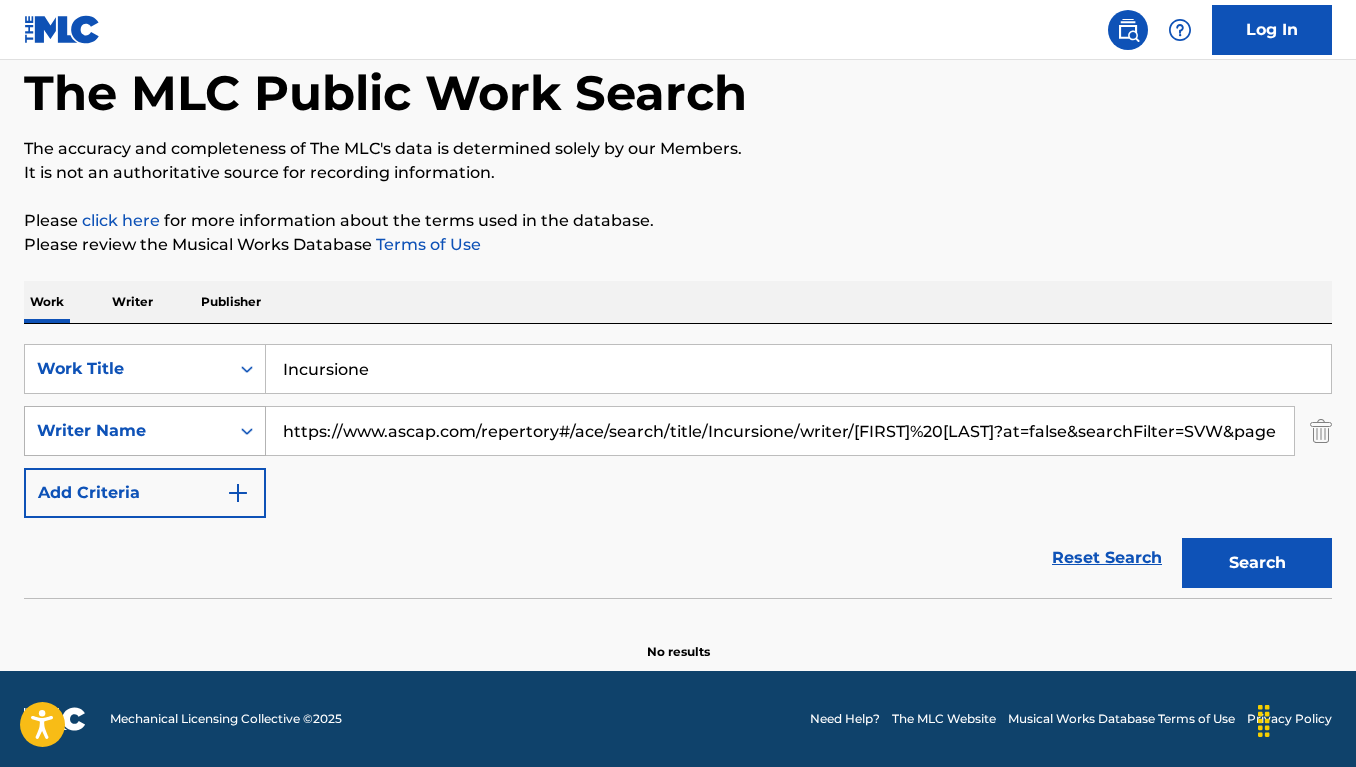 click on "Search" at bounding box center [1257, 563] 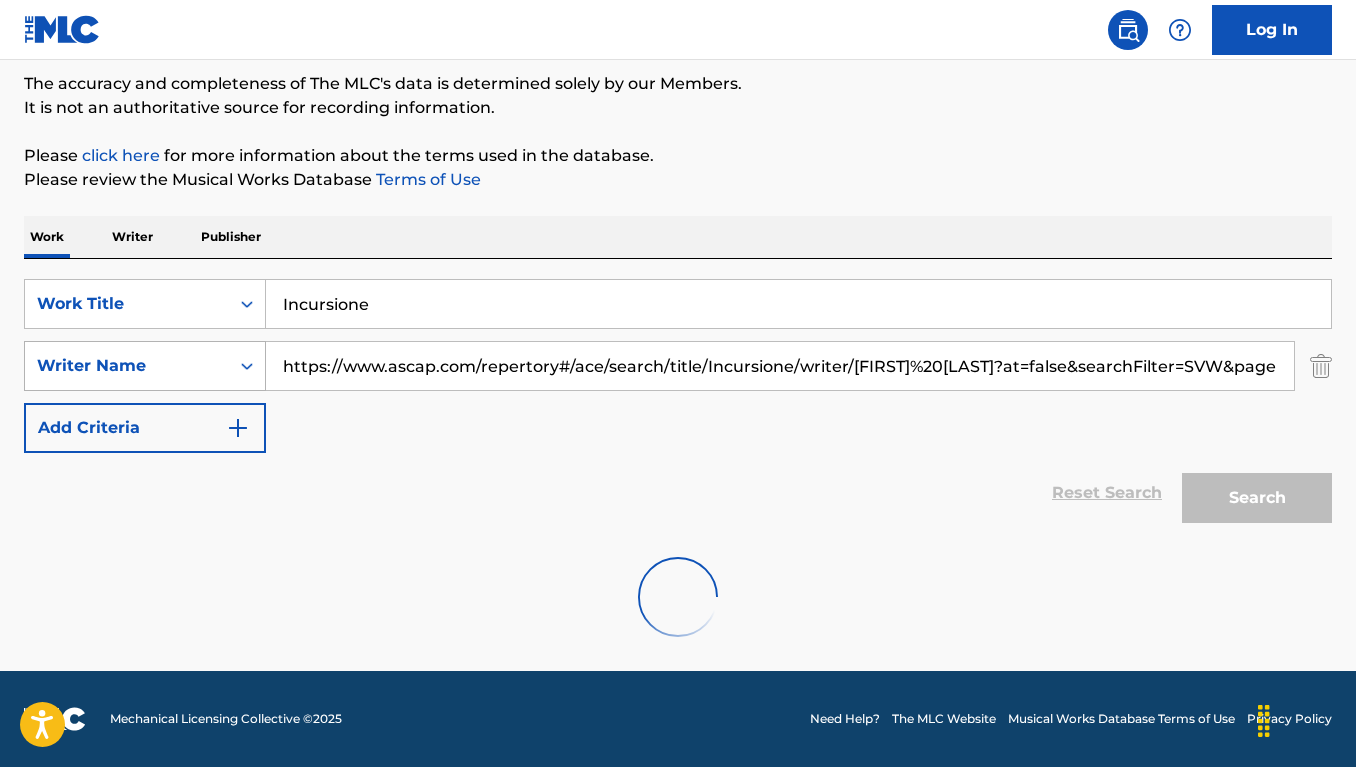 scroll, scrollTop: 101, scrollLeft: 0, axis: vertical 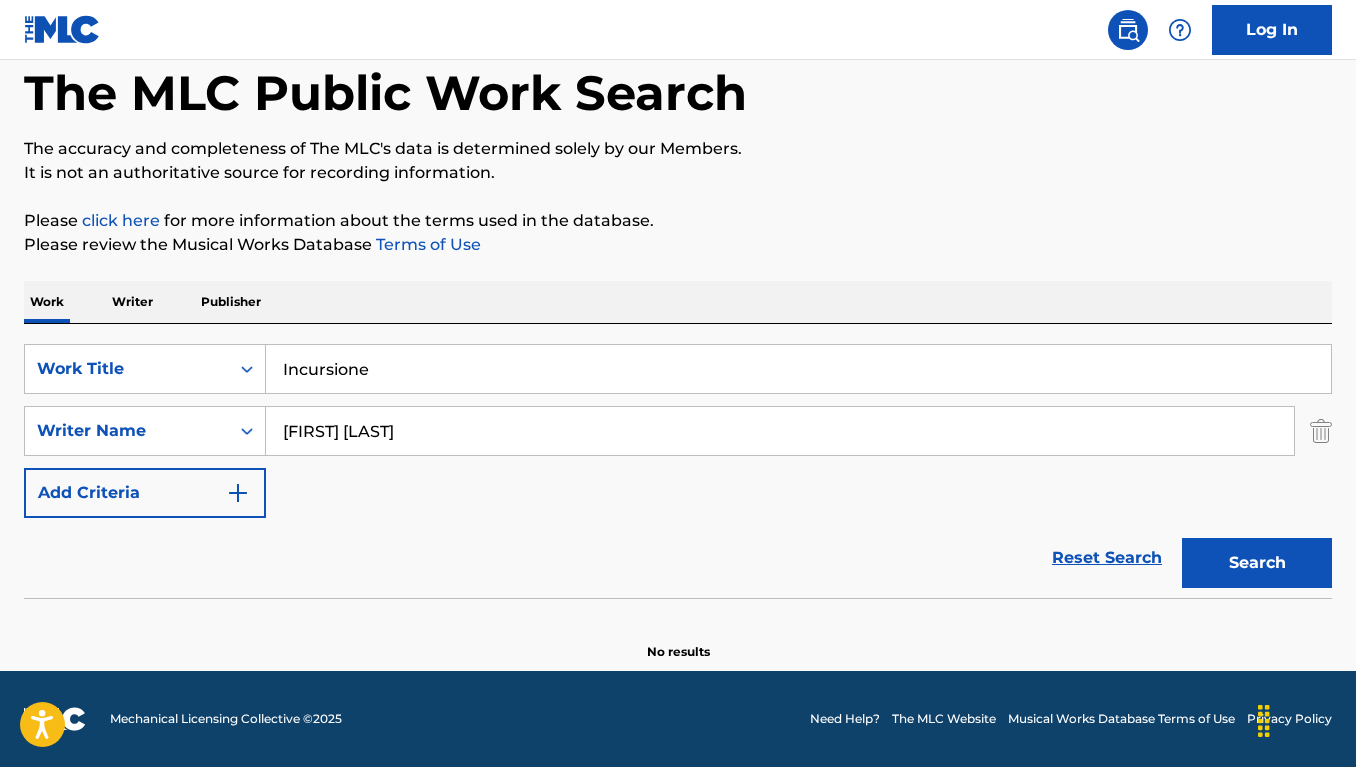 paste on "u" 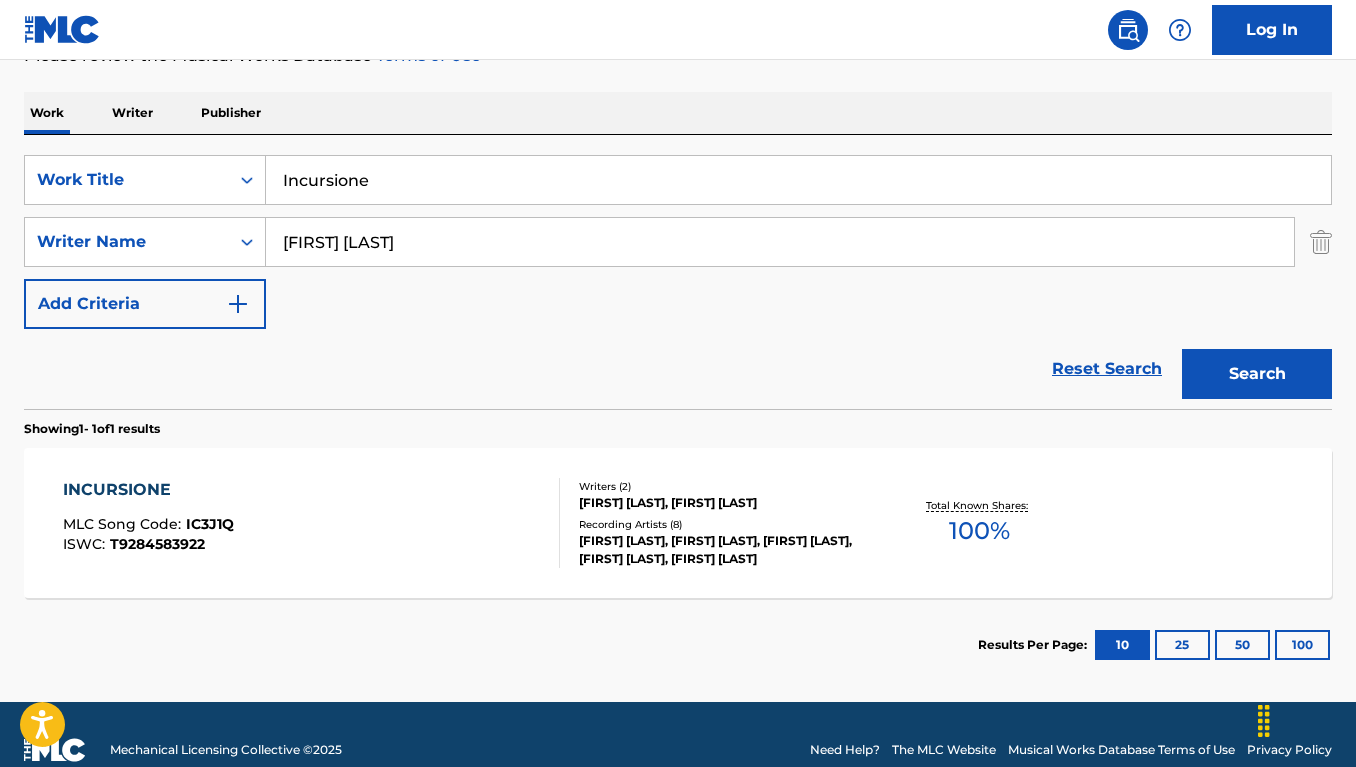 scroll, scrollTop: 317, scrollLeft: 0, axis: vertical 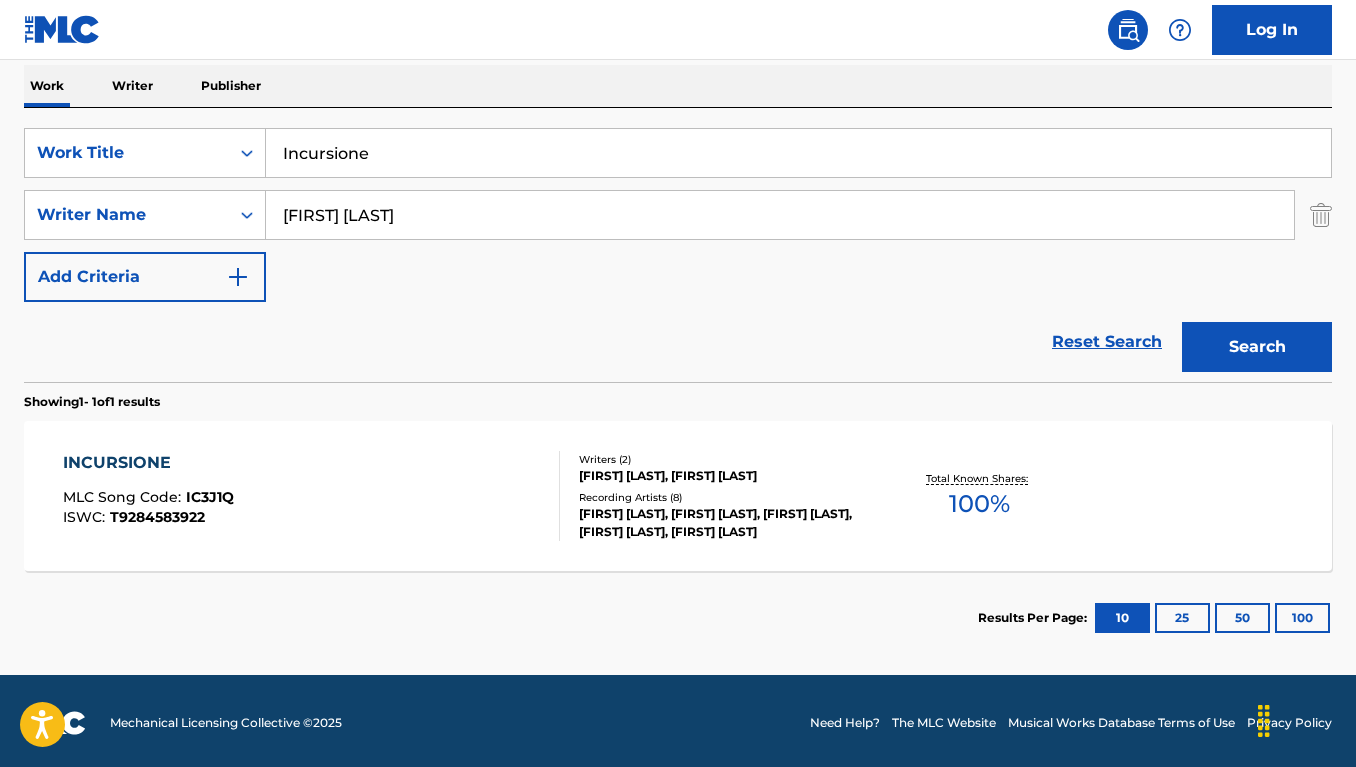 click on "INCURSIONE MLC Song Code : IC3J1Q ISWC : T9284583922 Writers ( 2 ) [FIRST] [LAST], [FIRST] [LAST] Recording Artists ( 8 ) [FIRST] [LAST], [FIRST] [LAST], [FIRST] [LAST], [FIRST] [LAST], [FIRST] [LAST] Total Known Shares: 100 %" at bounding box center [311, 496] 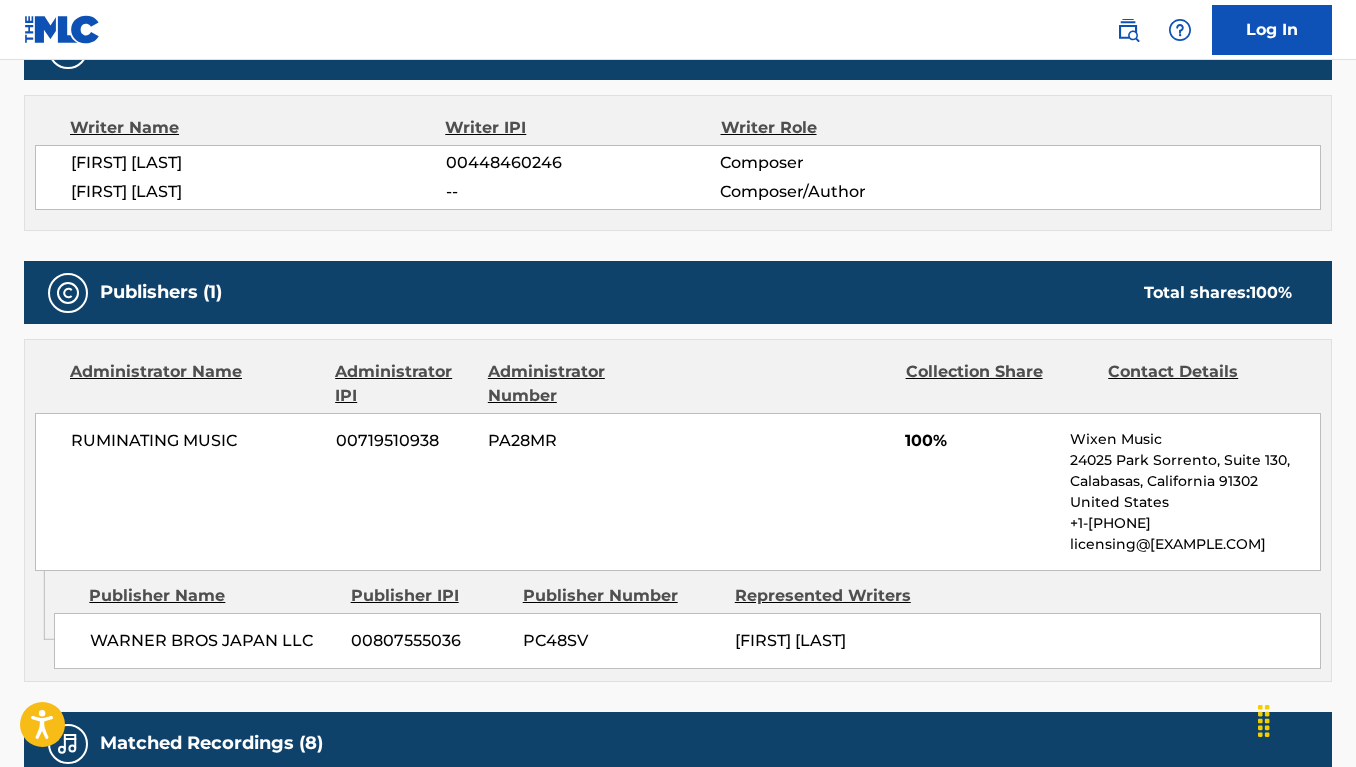 scroll, scrollTop: 696, scrollLeft: 0, axis: vertical 